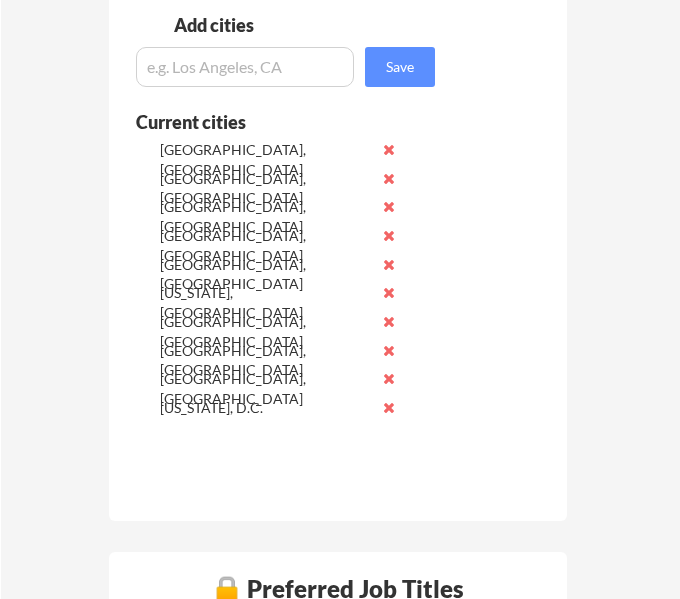 scroll, scrollTop: 670, scrollLeft: 0, axis: vertical 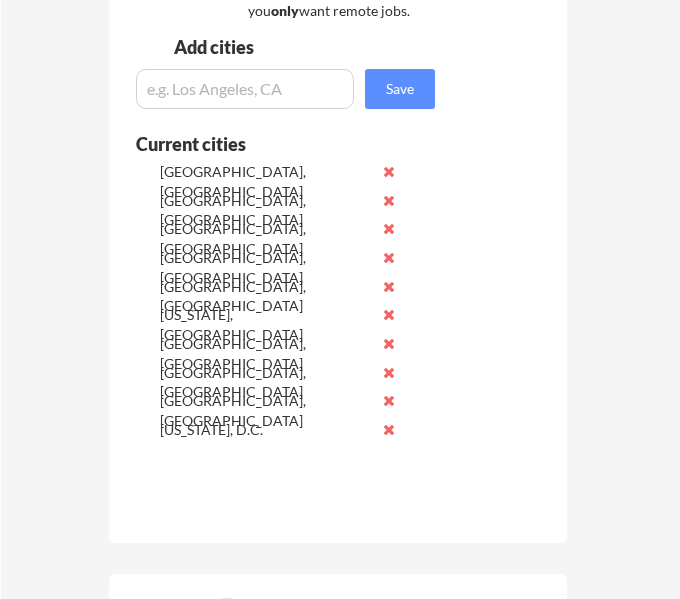 click at bounding box center (245, 89) 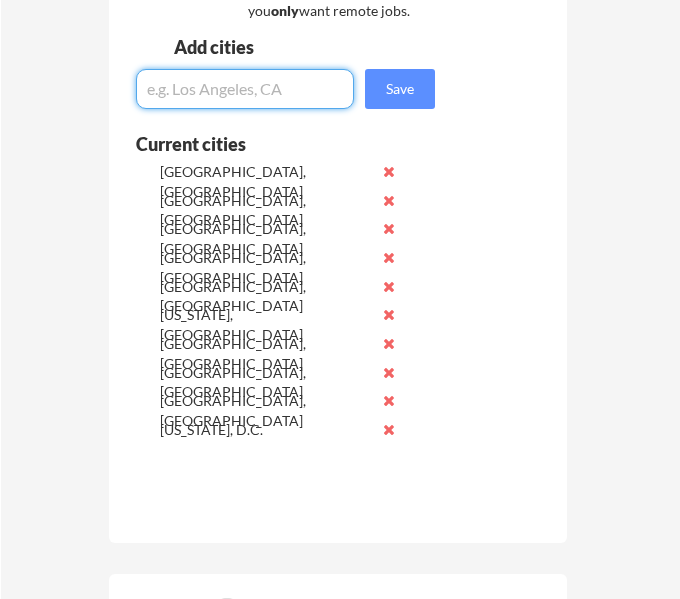 paste on "ICW Group" 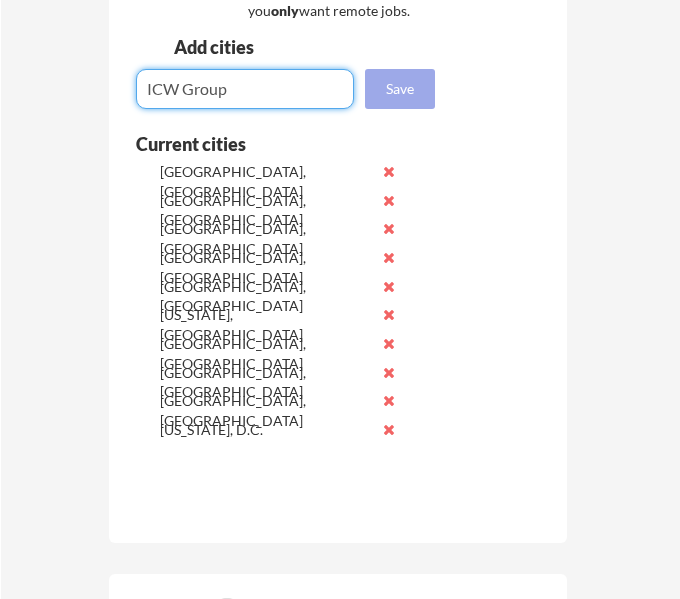 type on "ICW Group" 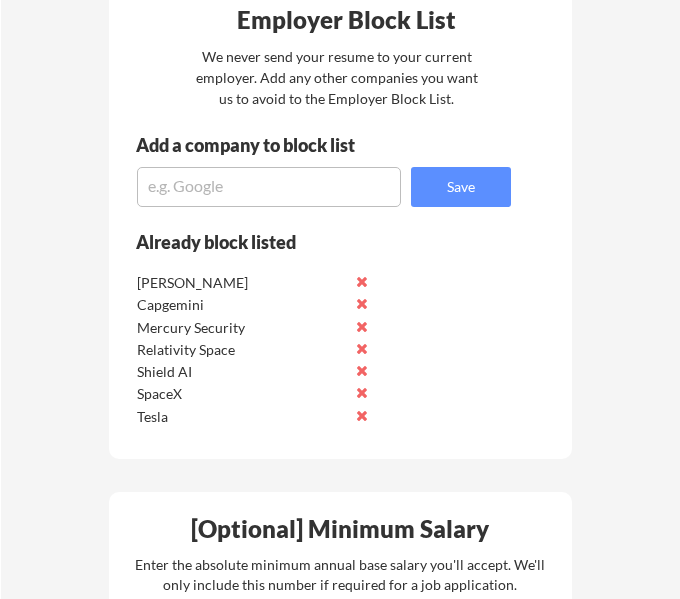 scroll, scrollTop: 2191, scrollLeft: 0, axis: vertical 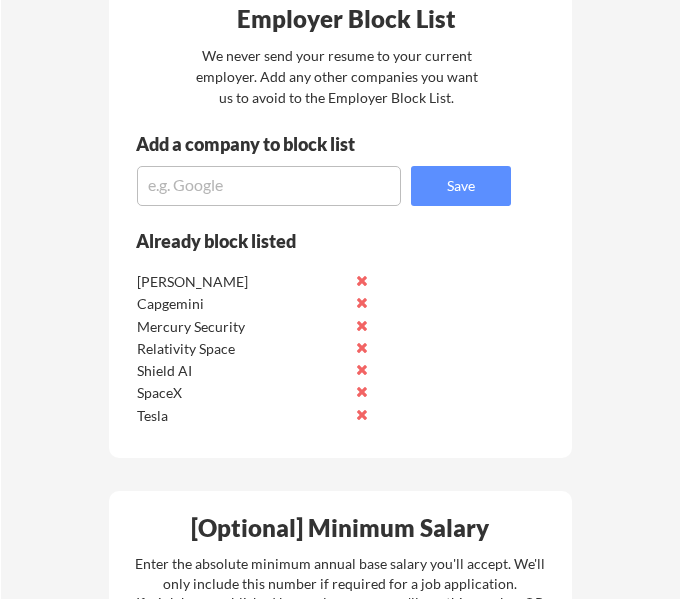 click at bounding box center [269, 186] 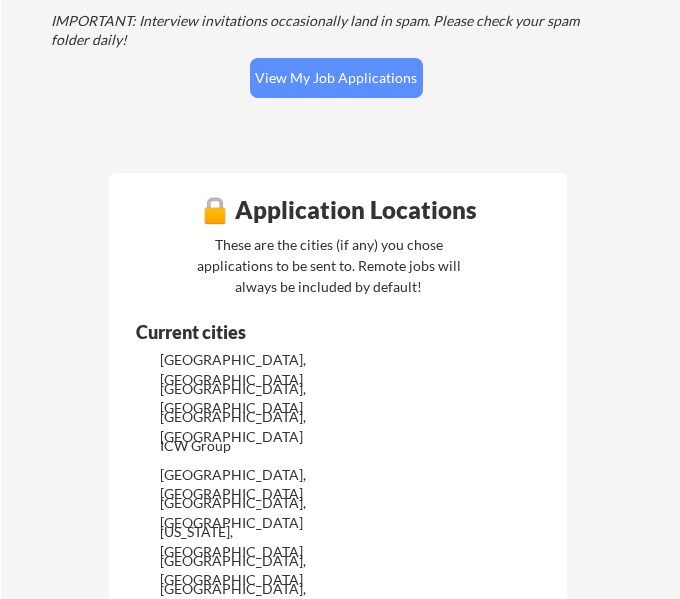 scroll, scrollTop: 469, scrollLeft: 0, axis: vertical 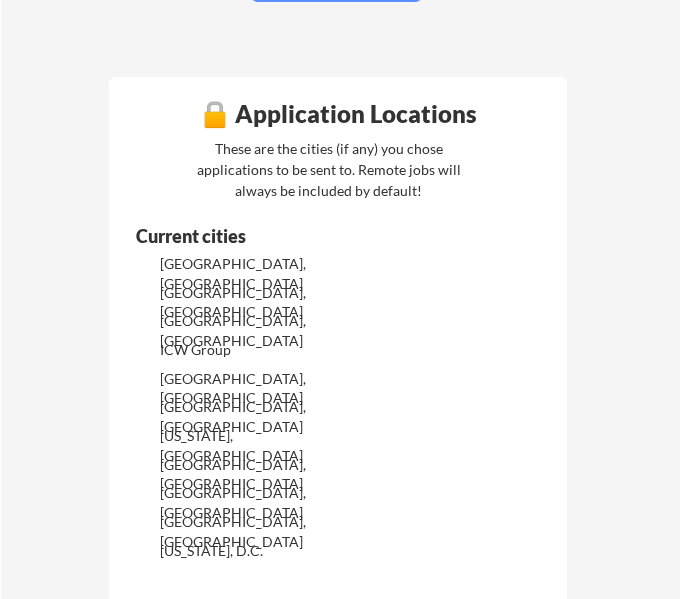 click on "ICW Group" at bounding box center [265, 350] 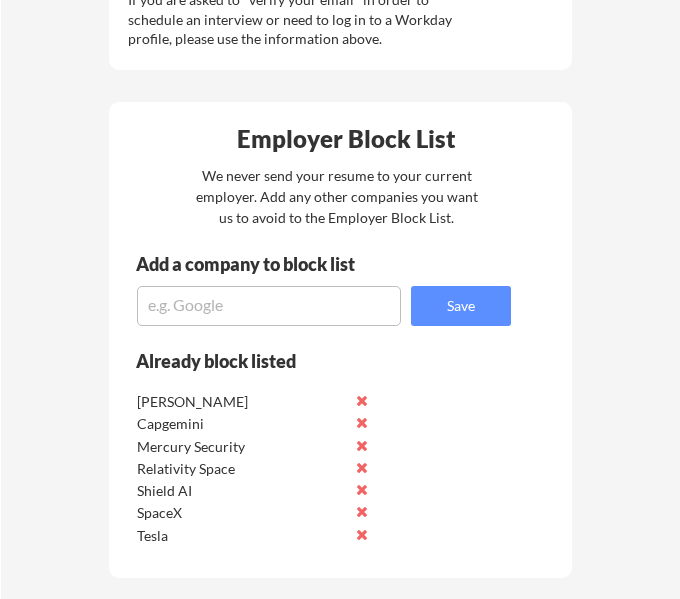 scroll, scrollTop: 2073, scrollLeft: 0, axis: vertical 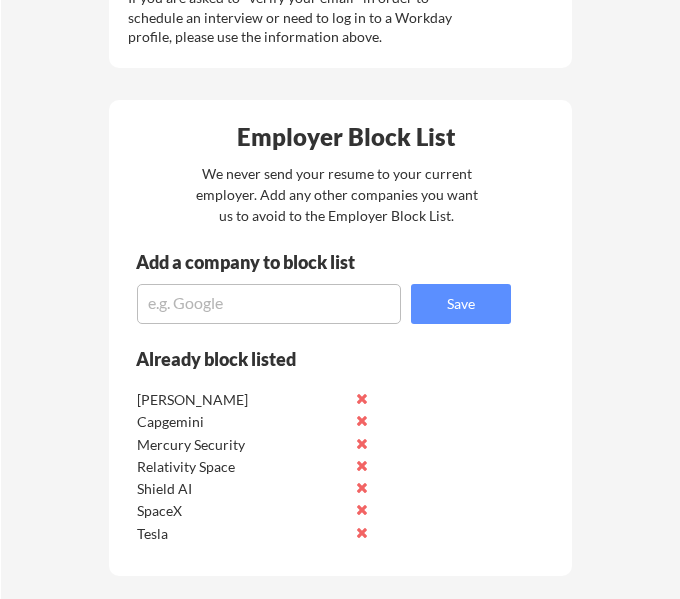 click at bounding box center (269, 304) 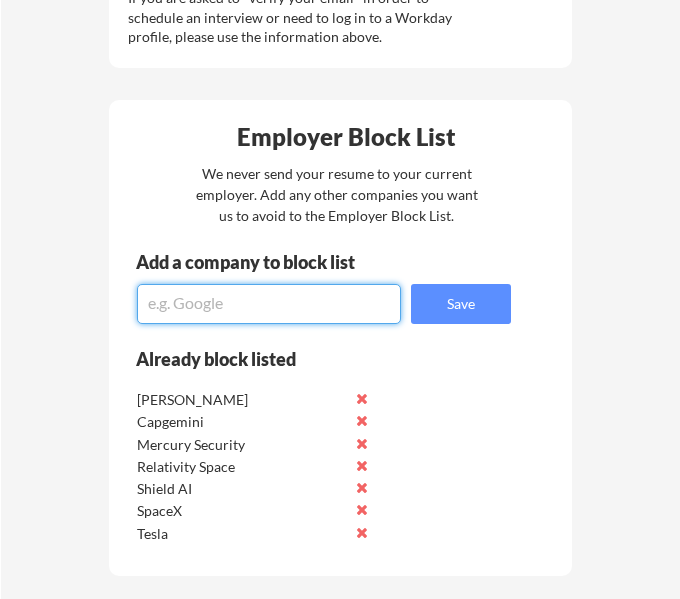 paste on "Throne Labs" 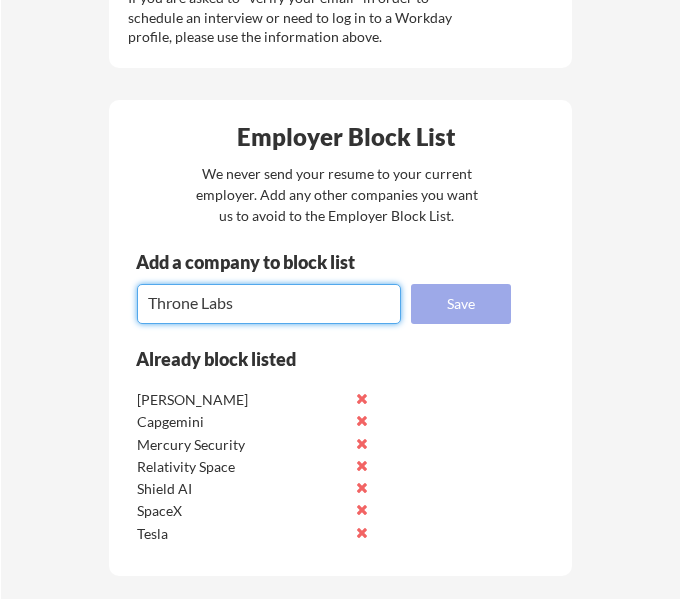 type on "Throne Labs" 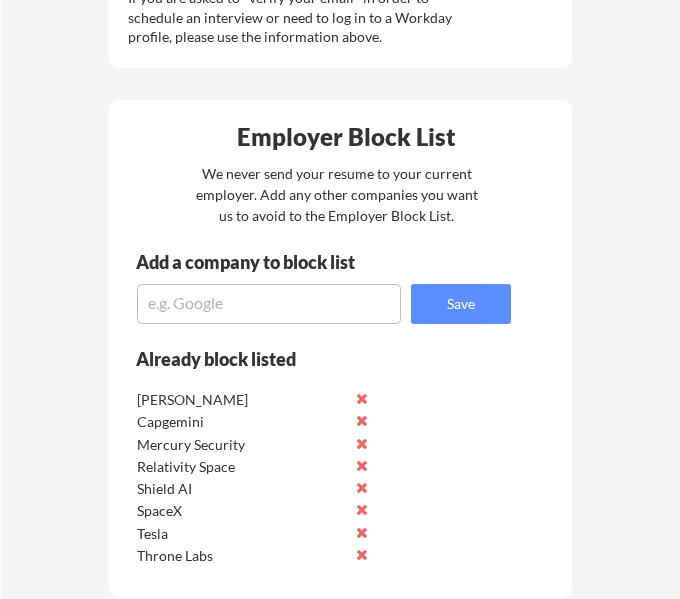 click at bounding box center [269, 304] 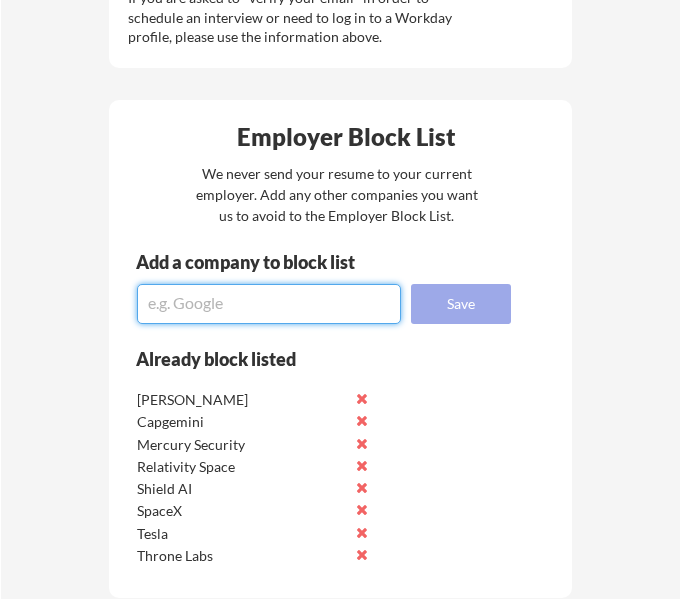 paste on "ICW Group" 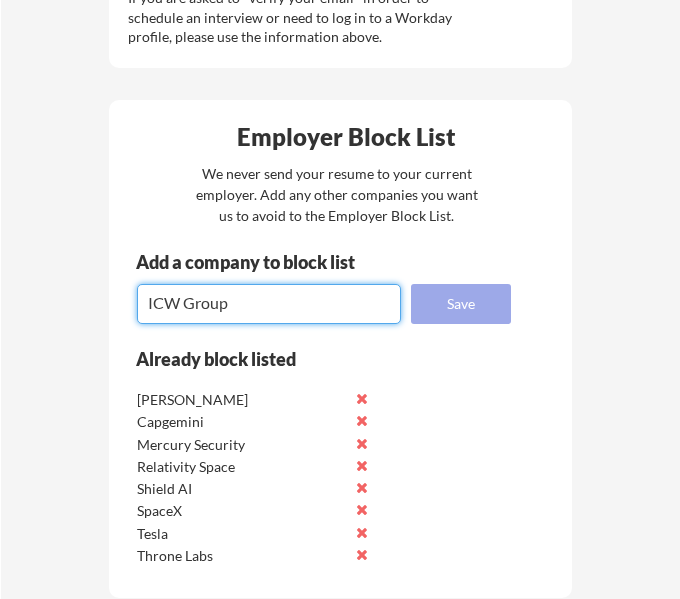 type on "ICW Group" 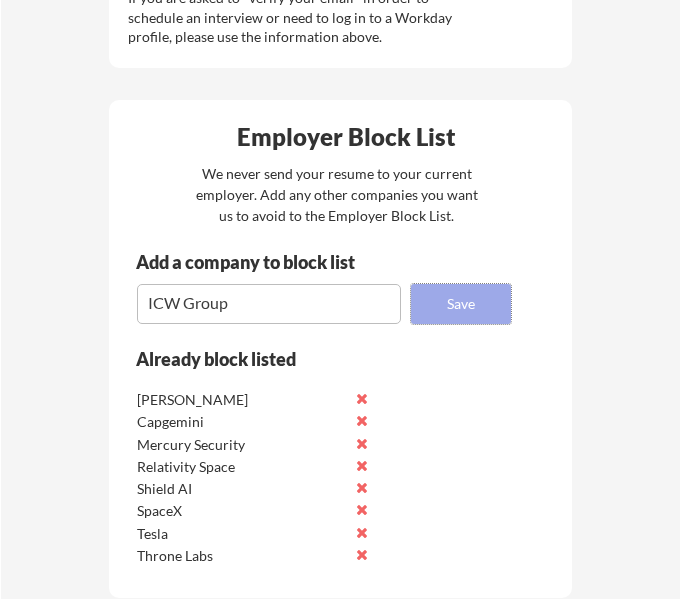 click on "Save" at bounding box center (461, 304) 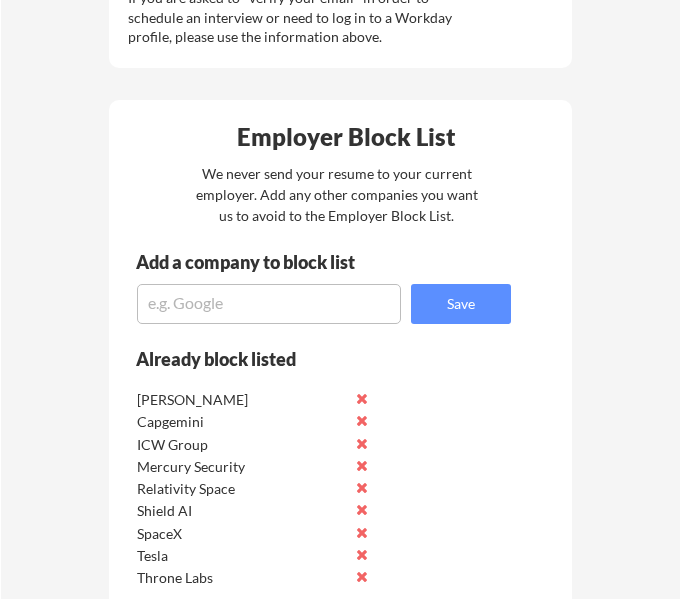 click at bounding box center [269, 304] 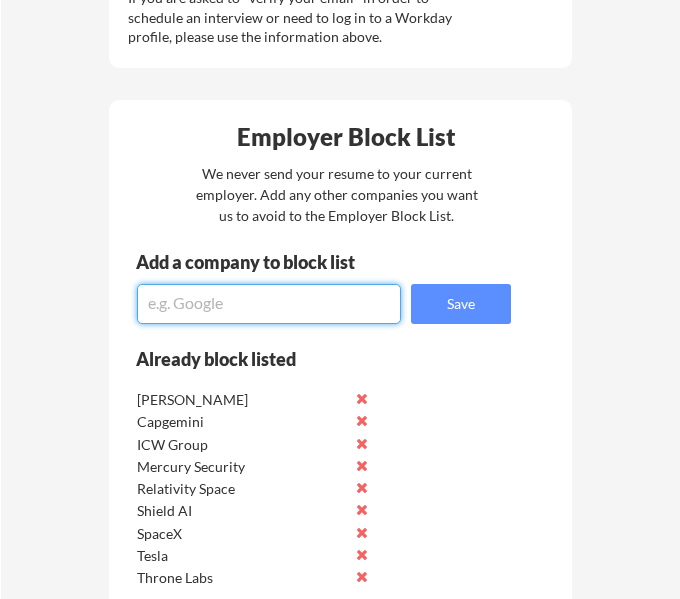 paste on "Georgia IT Inc" 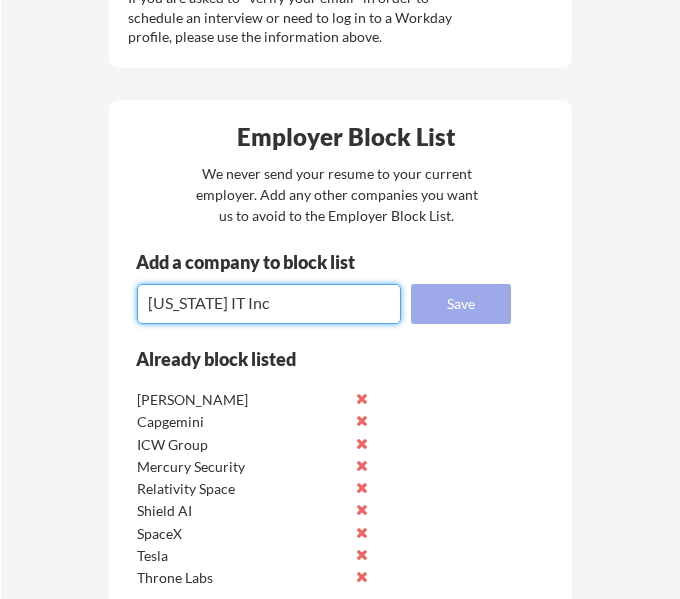 type on "Georgia IT Inc" 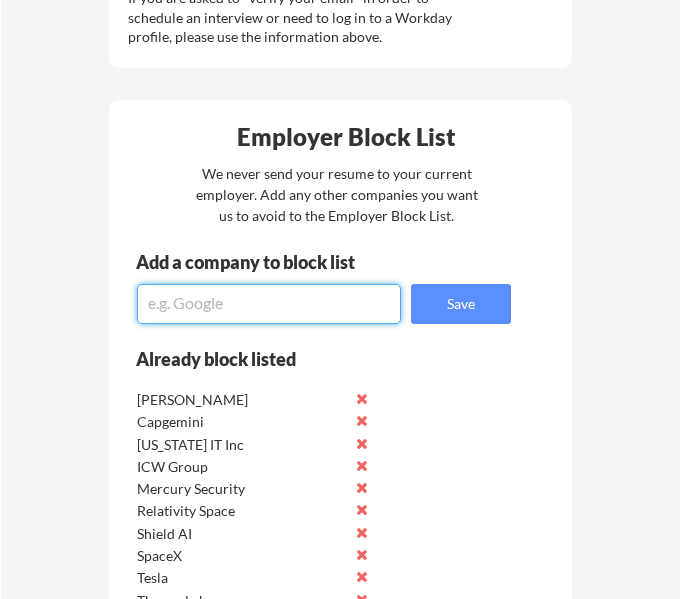click at bounding box center [269, 304] 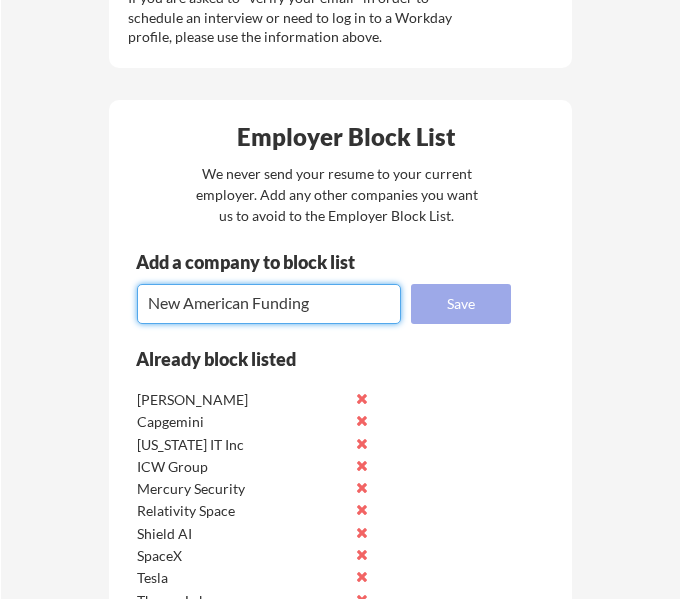 type on "New American Funding" 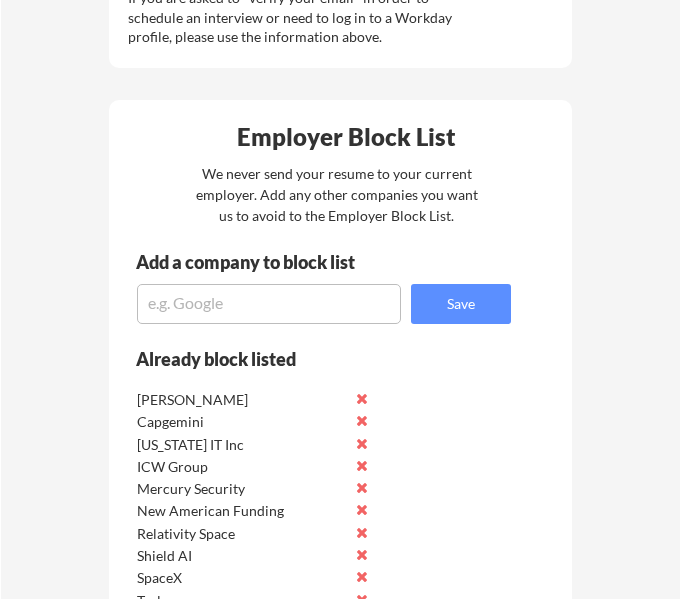 click at bounding box center [269, 304] 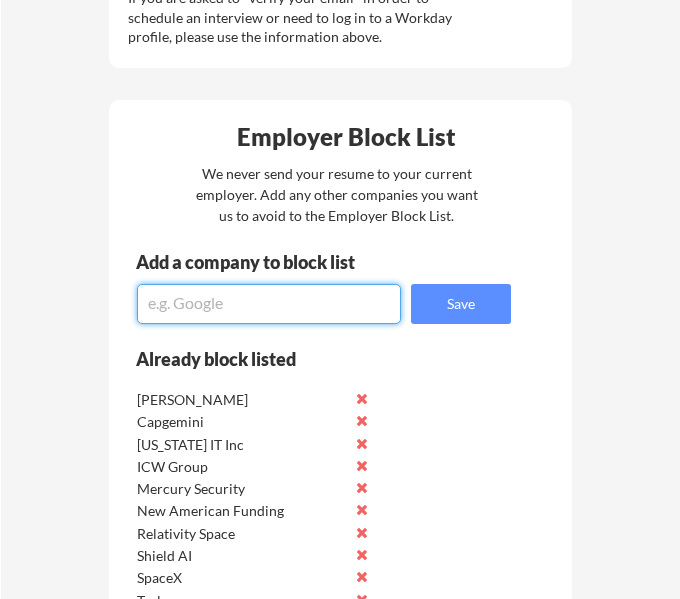 paste on "Abridge" 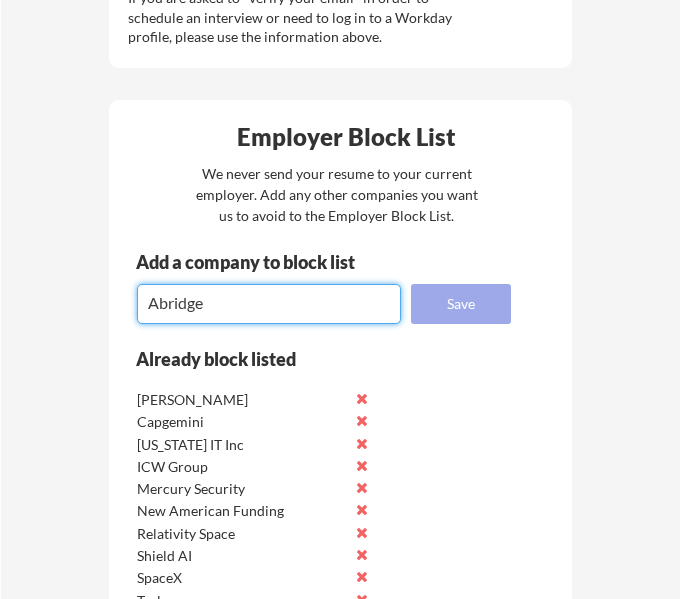 type on "Abridge" 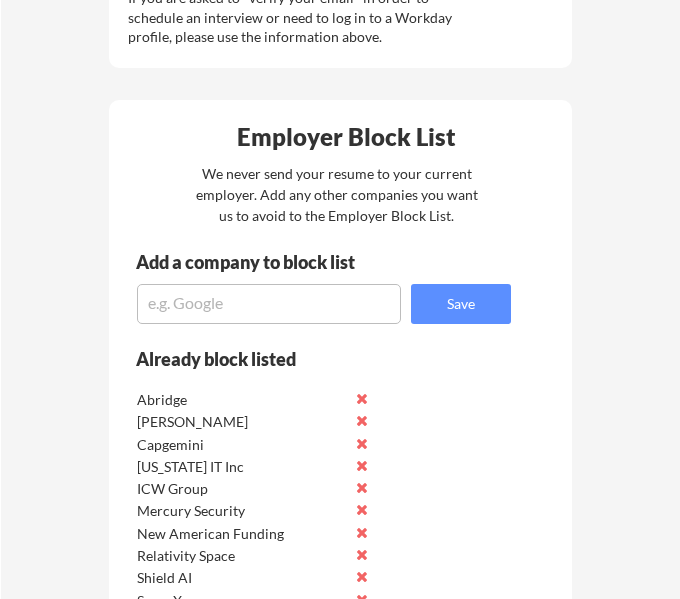 click at bounding box center [269, 304] 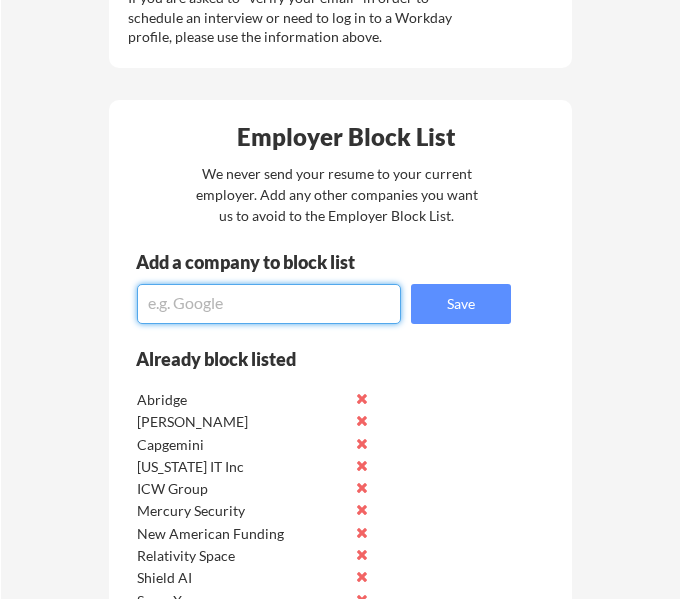 paste on "Shift5" 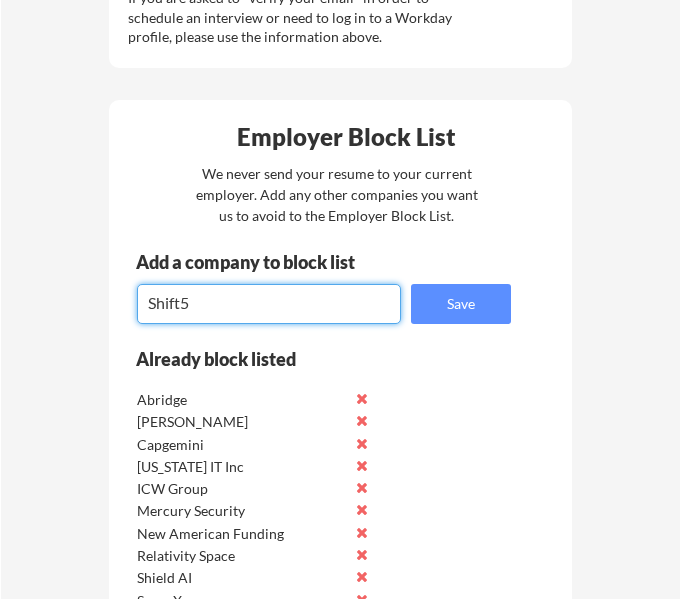 type on "Shift5" 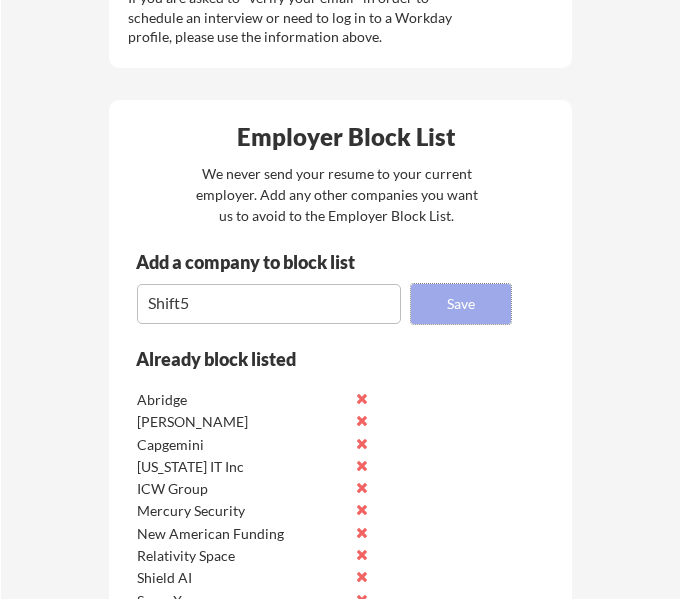 click on "Save" at bounding box center (461, 304) 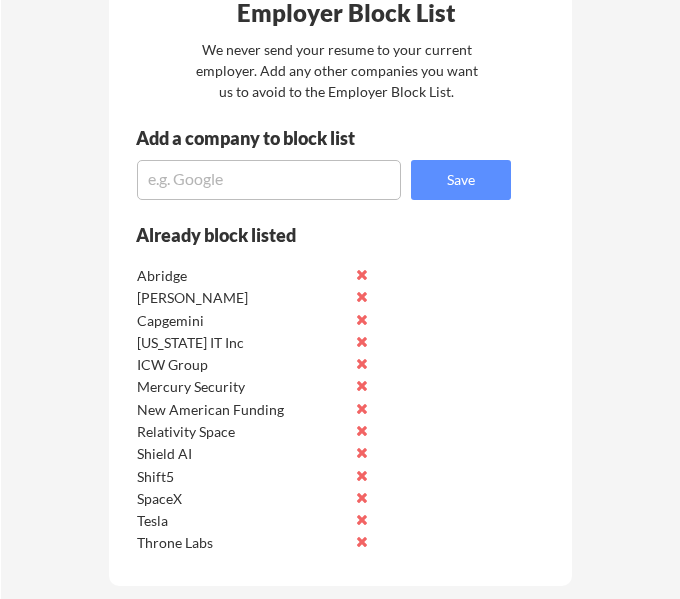 scroll, scrollTop: 2203, scrollLeft: 0, axis: vertical 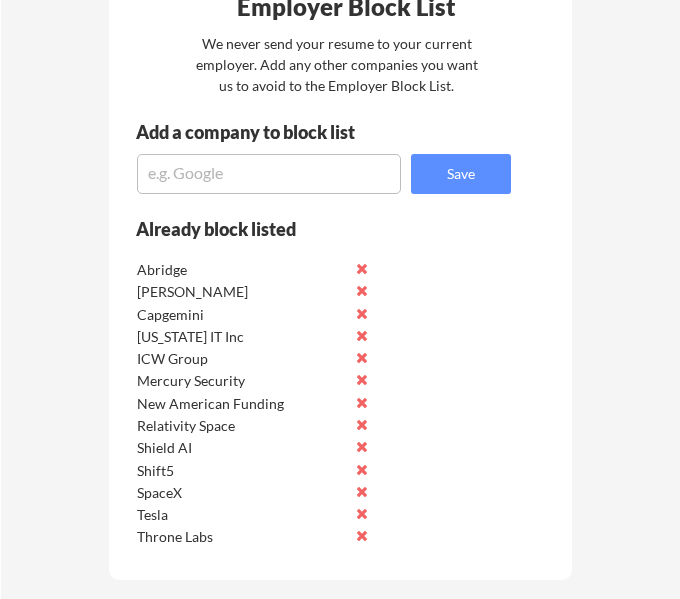 click at bounding box center [269, 174] 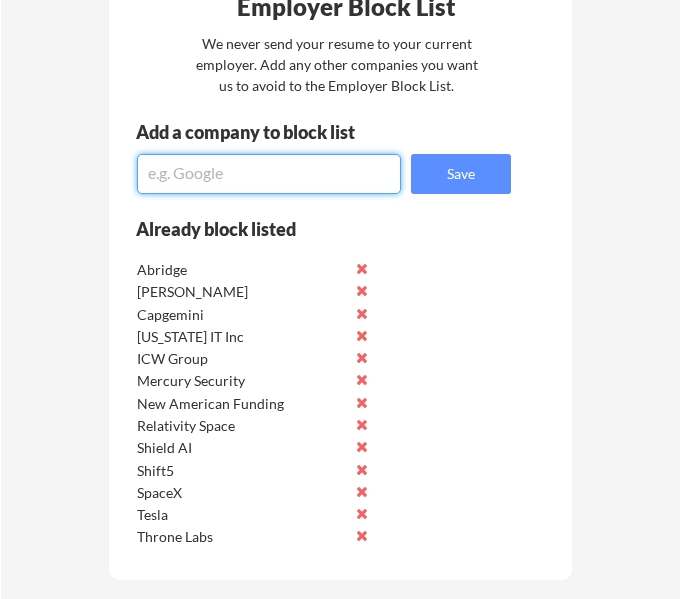 paste on "Cargomatic" 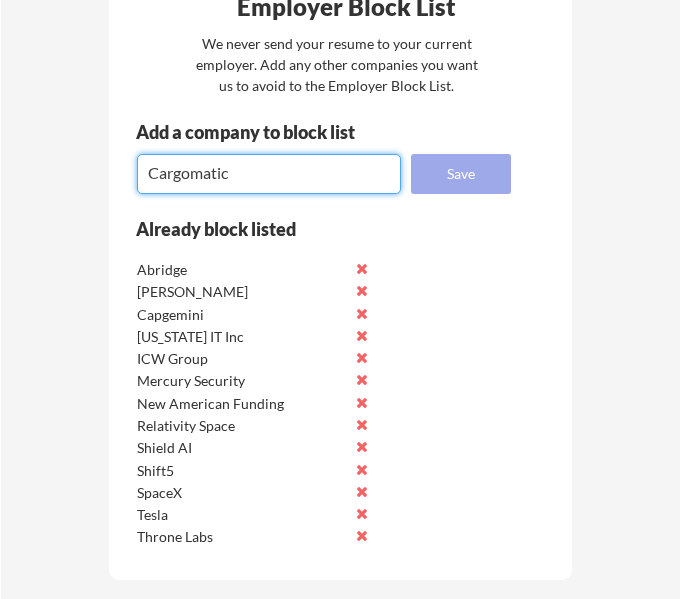 type on "Cargomatic" 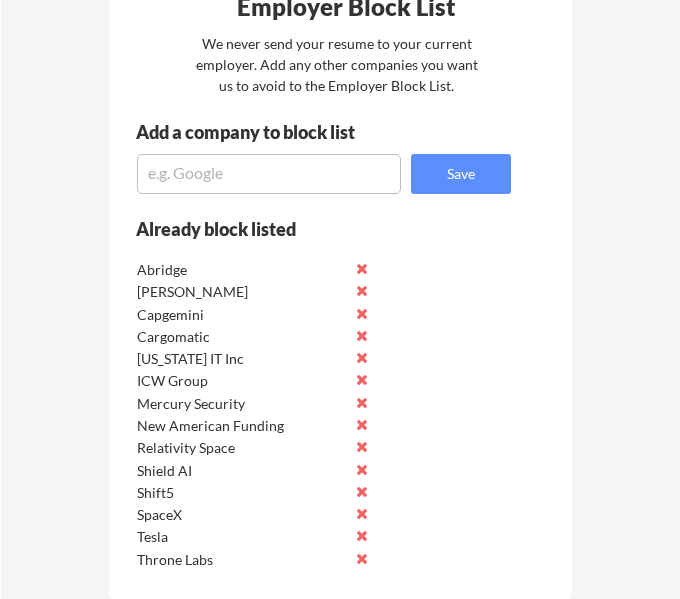 click at bounding box center [269, 174] 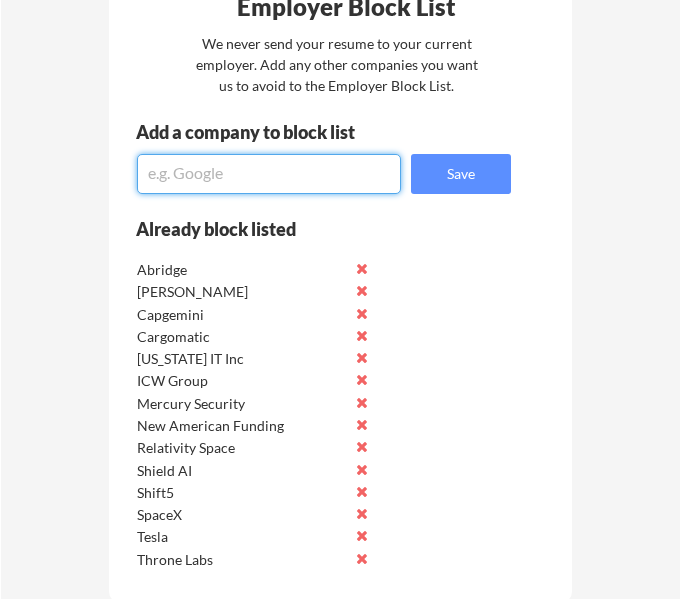 paste on "Perr&Knight" 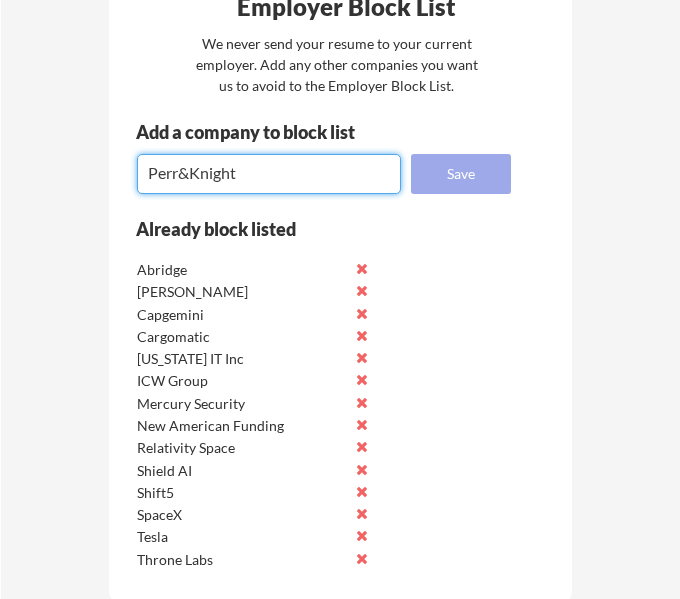 type on "Perr&Knight" 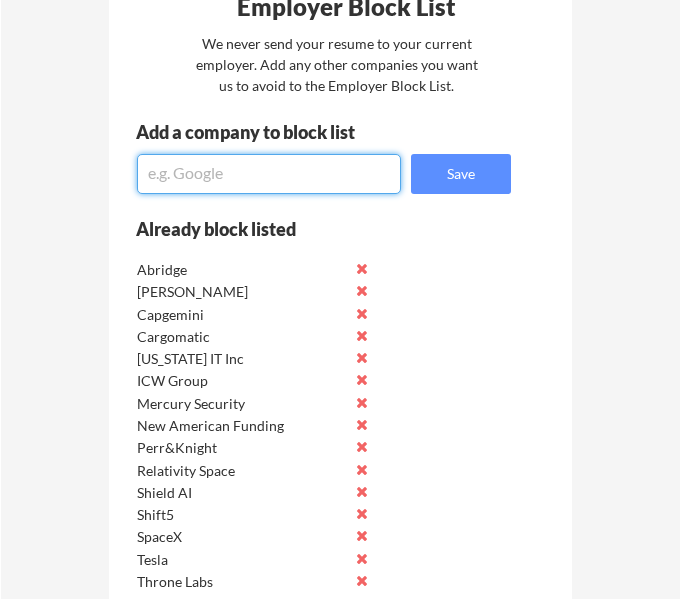 click at bounding box center (269, 174) 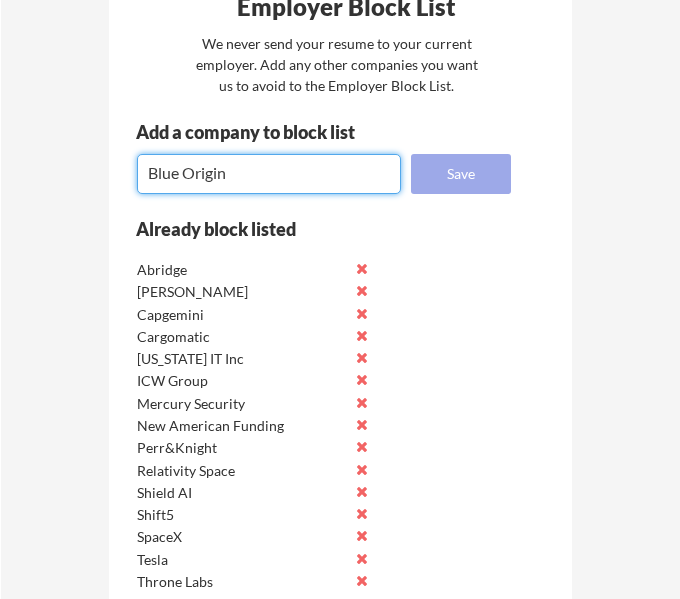 type on "Blue Origin" 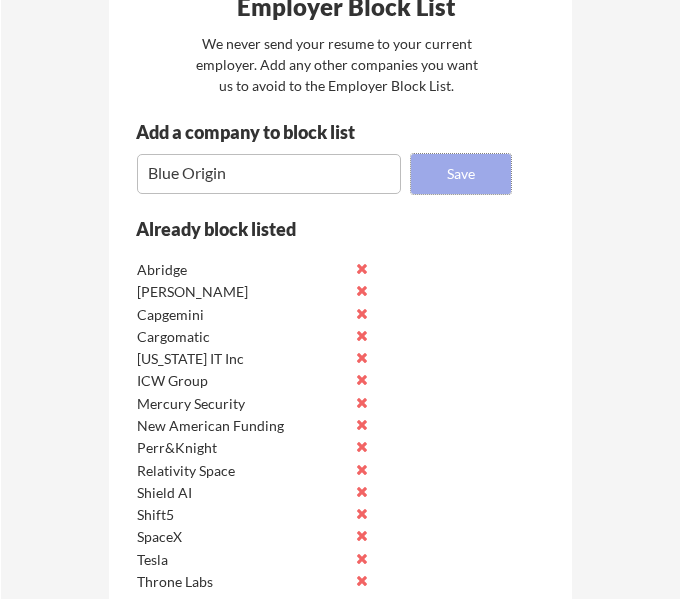 click on "Save" at bounding box center [461, 174] 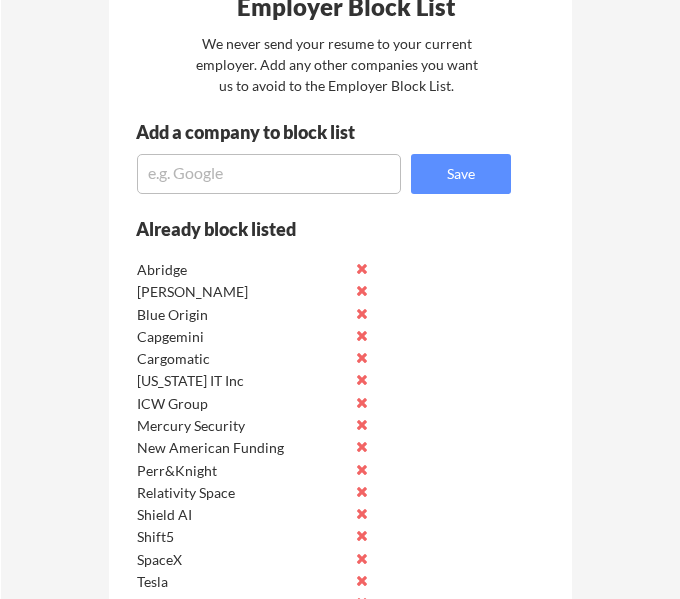 click at bounding box center (269, 174) 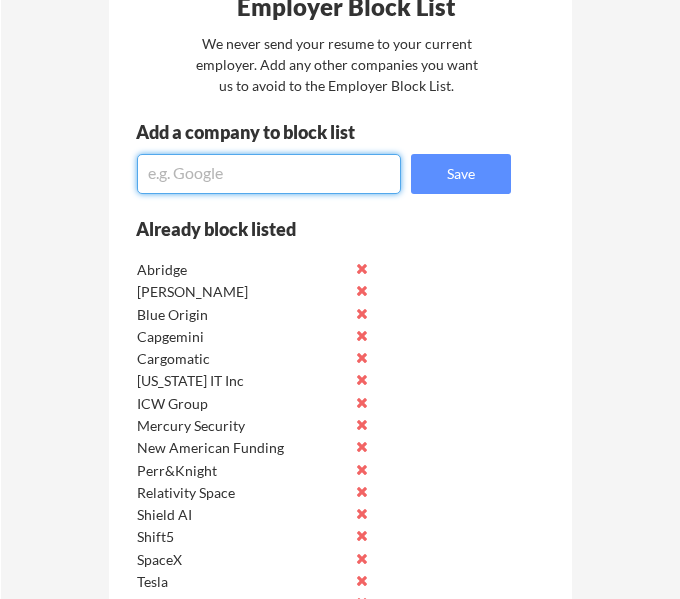 paste on "RapidFort" 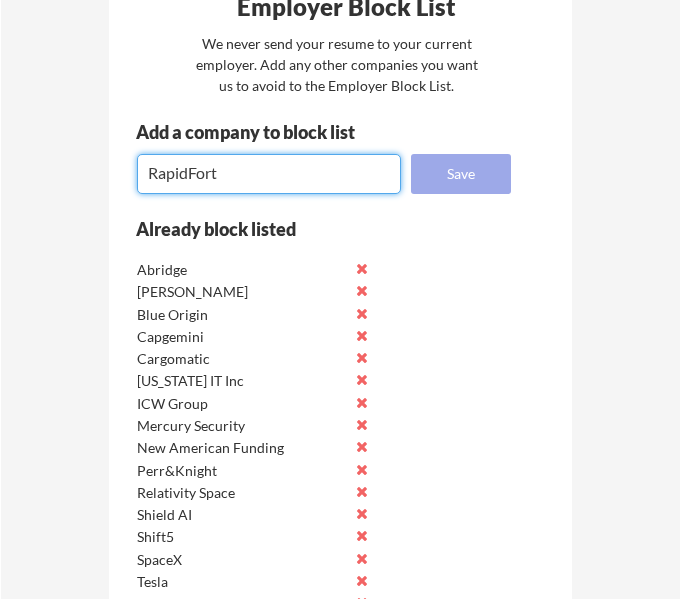 type on "RapidFort" 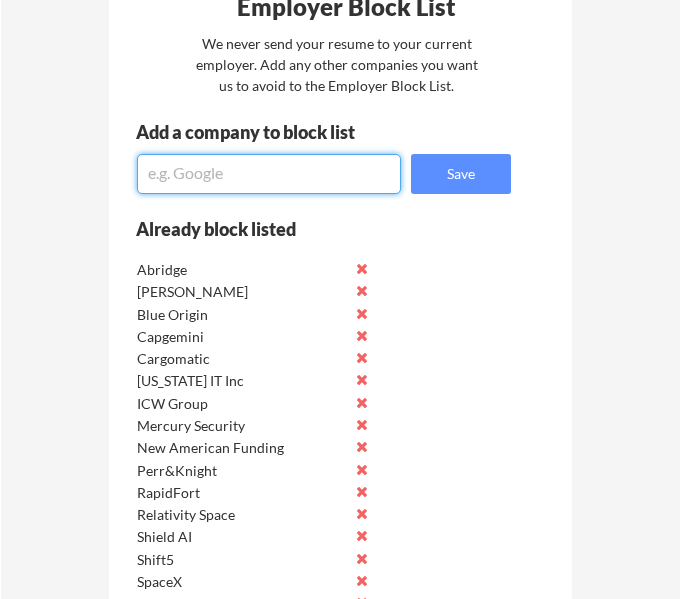 click at bounding box center [269, 174] 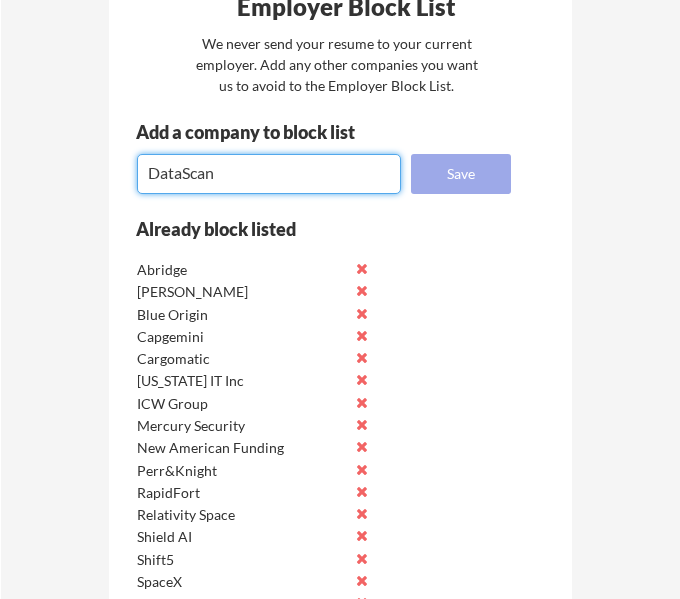 type on "DataScan" 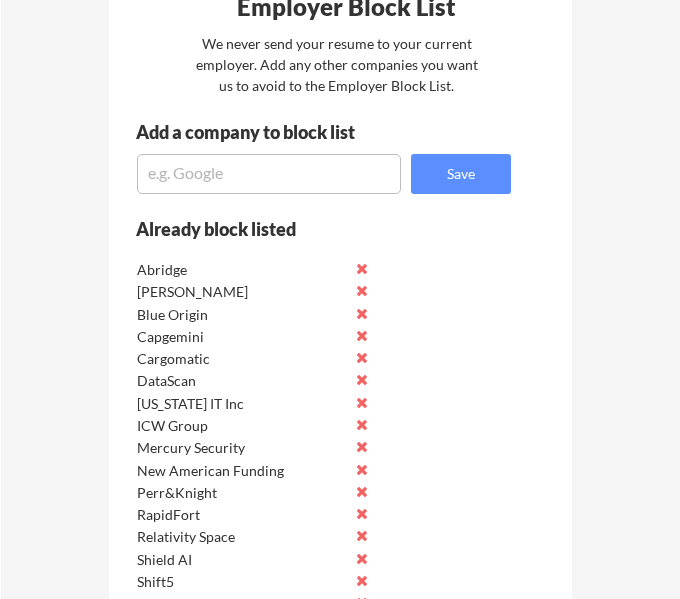 click at bounding box center [269, 174] 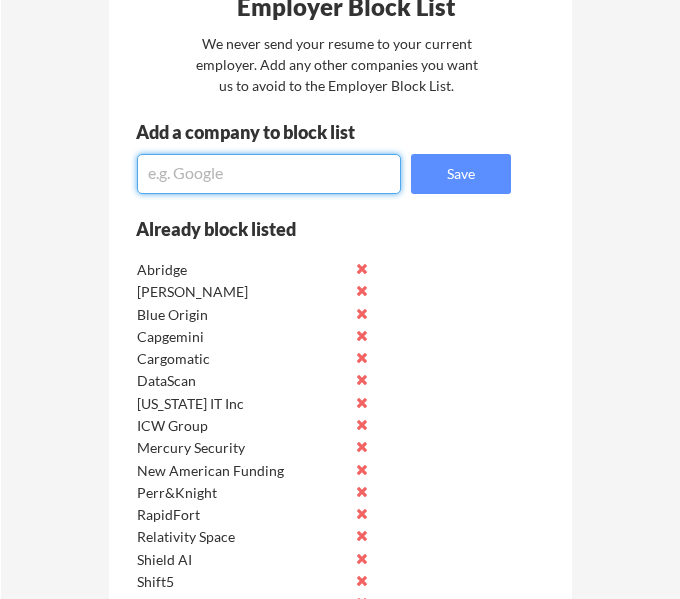 paste on "Wipro" 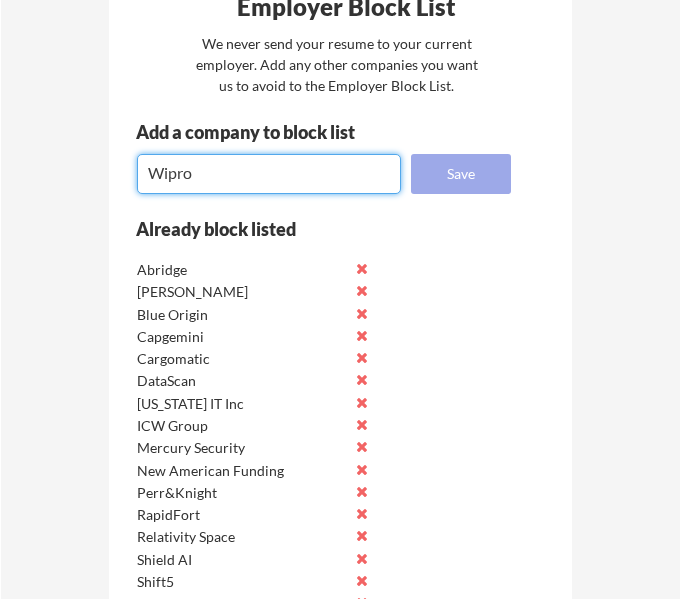 type on "Wipro" 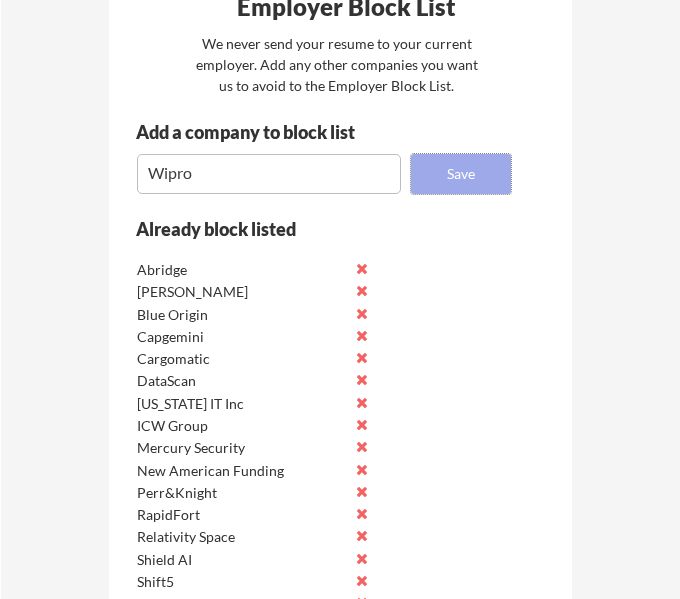 click on "Save" at bounding box center (461, 174) 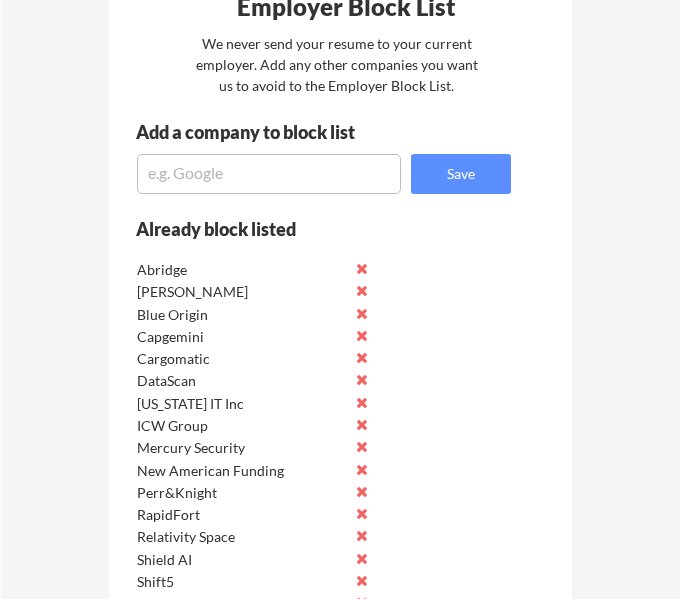 click on "Add a company to block list" at bounding box center (261, 138) 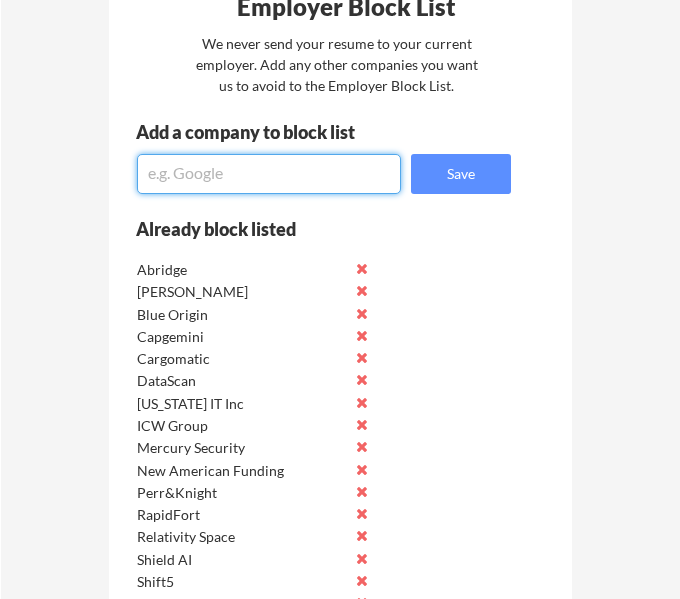 click at bounding box center [269, 174] 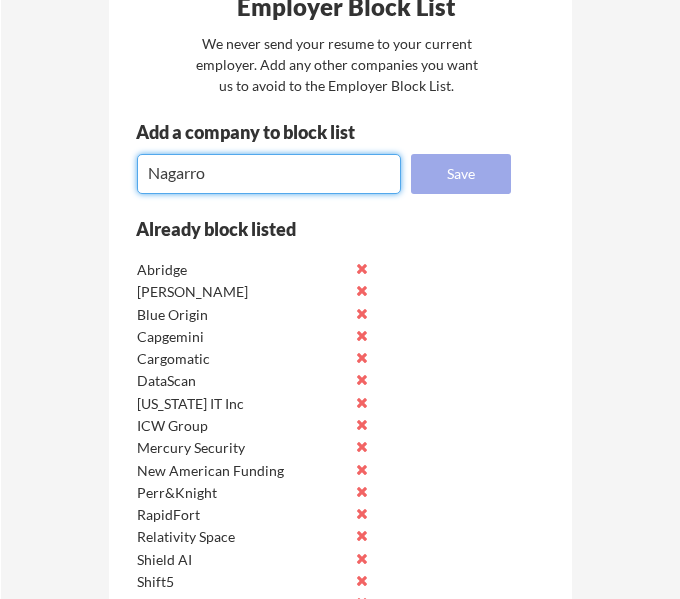 type on "Nagarro" 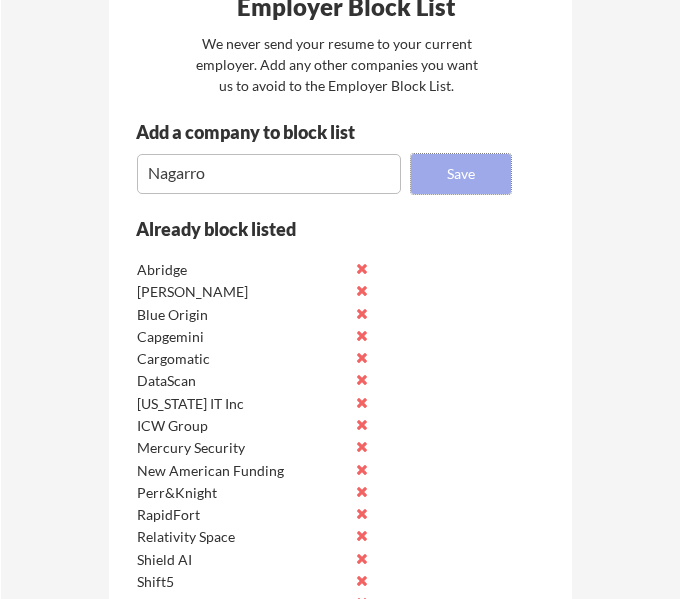 click on "Save" at bounding box center [461, 174] 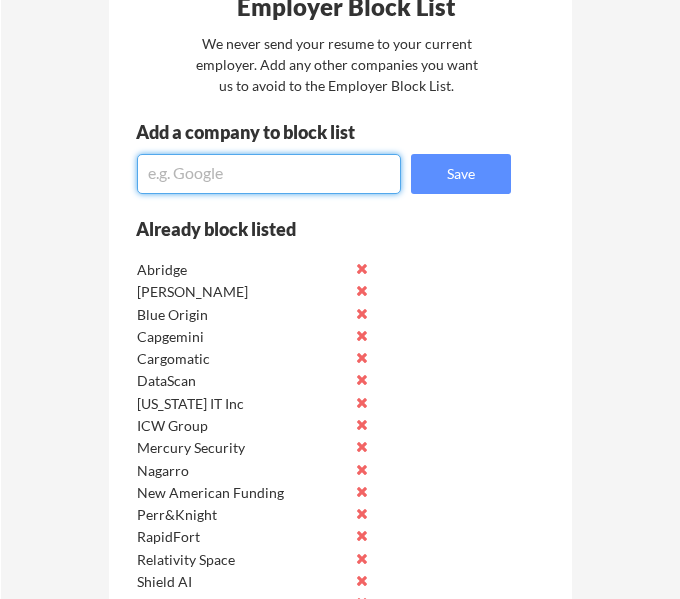 click at bounding box center (269, 174) 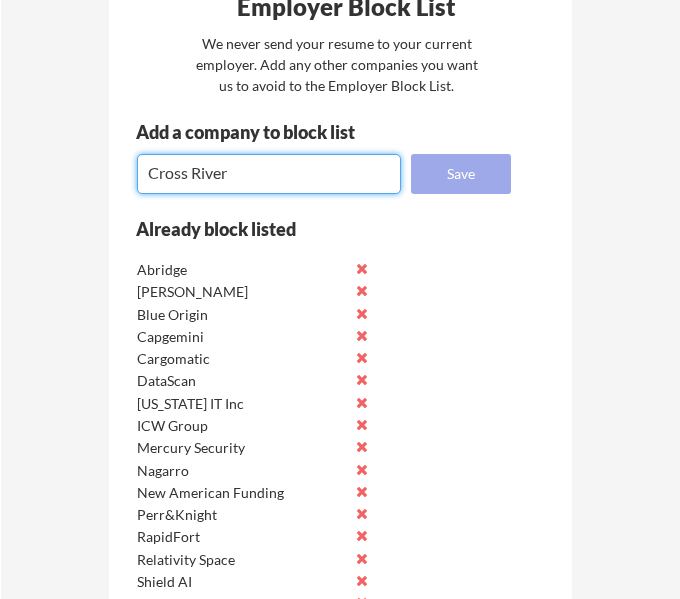 type on "Cross River" 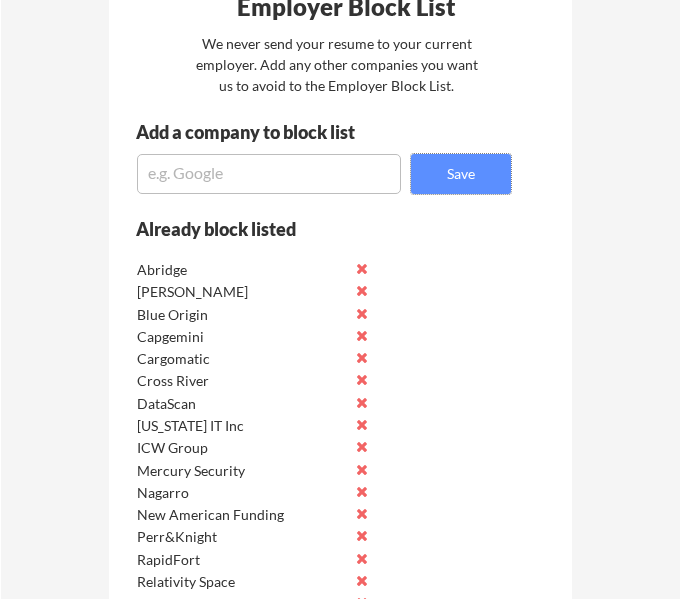 click at bounding box center (269, 174) 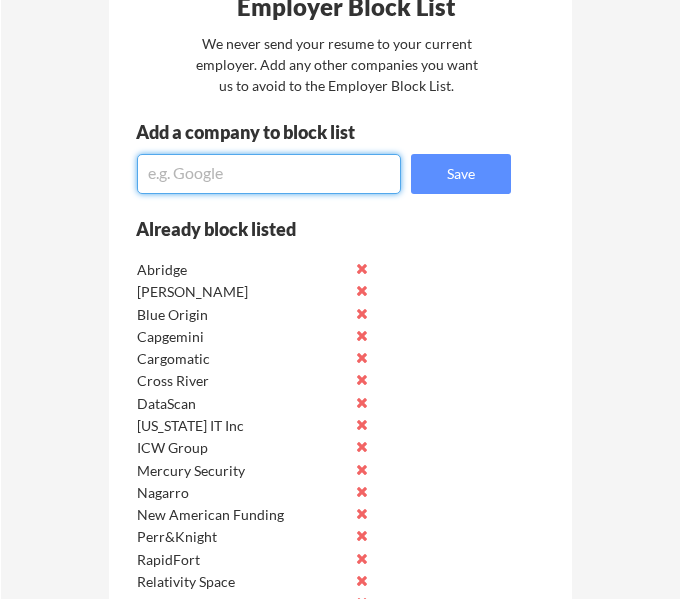 paste on "Acorns" 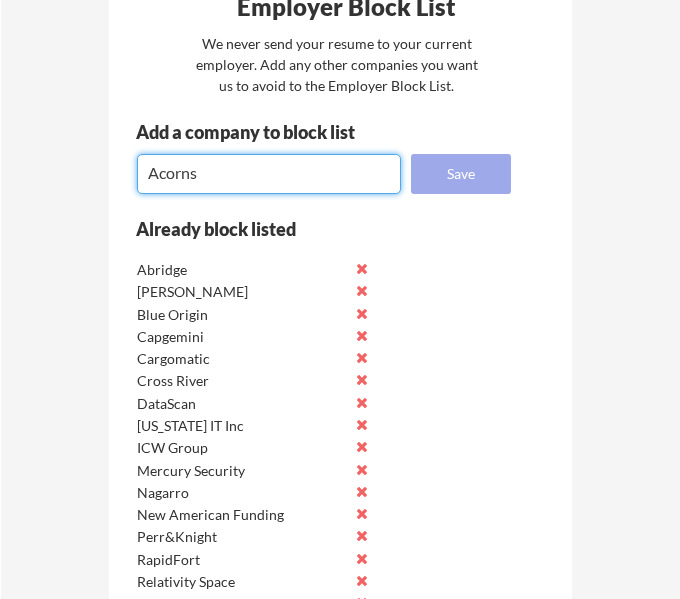 type on "Acorns" 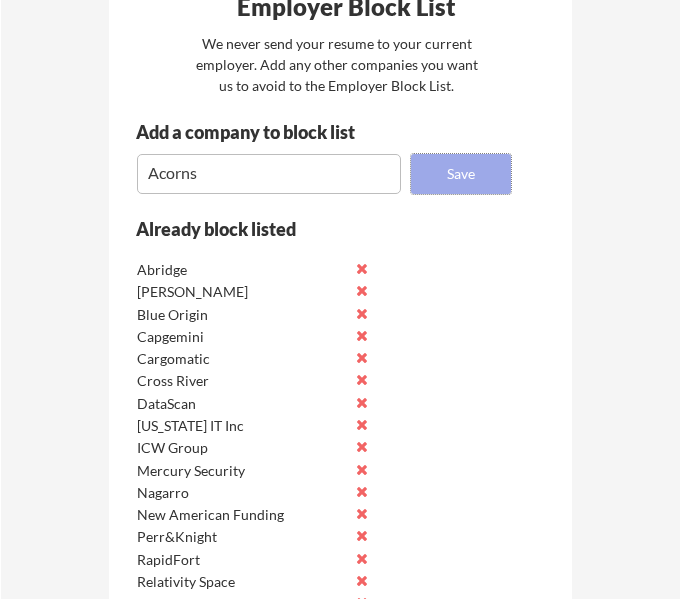 click on "Save" at bounding box center [461, 174] 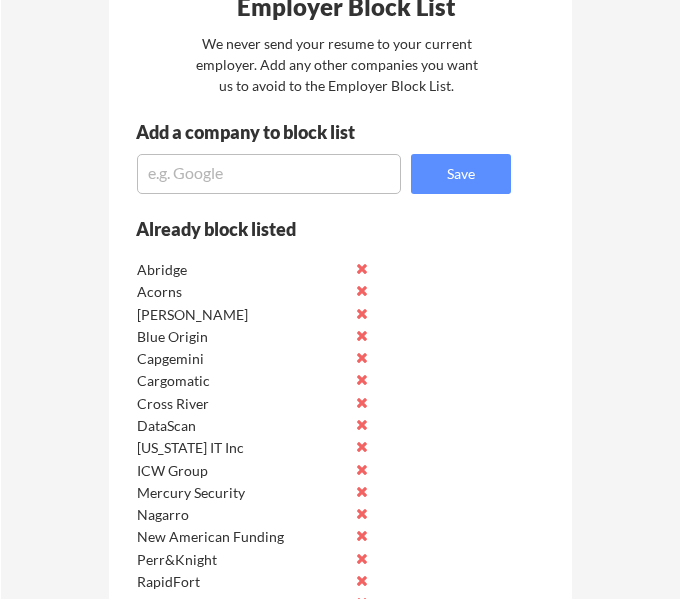 click at bounding box center [269, 174] 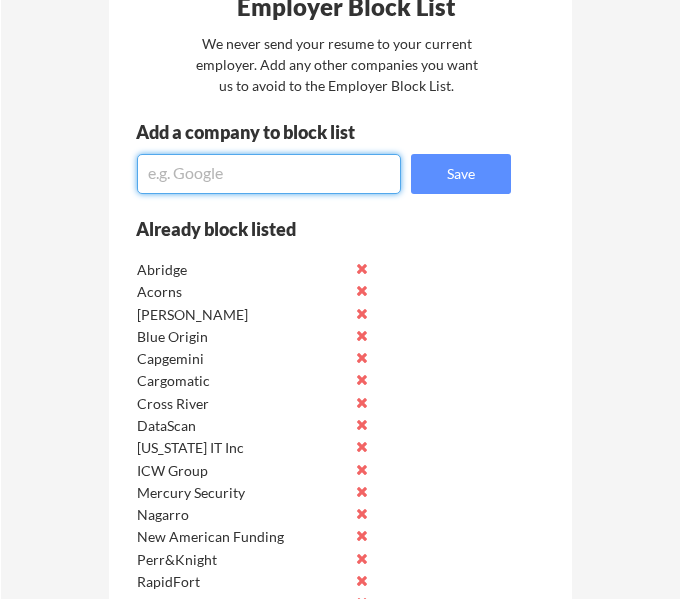 paste on "GE Healthcare" 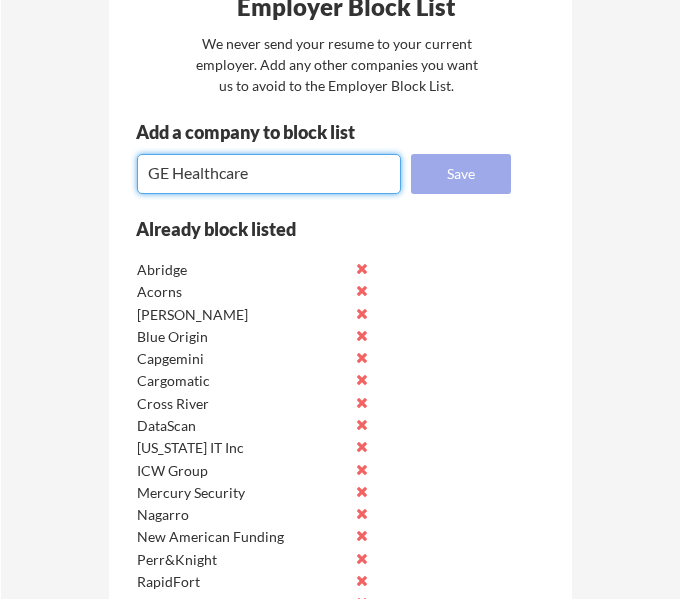 type on "GE Healthcare" 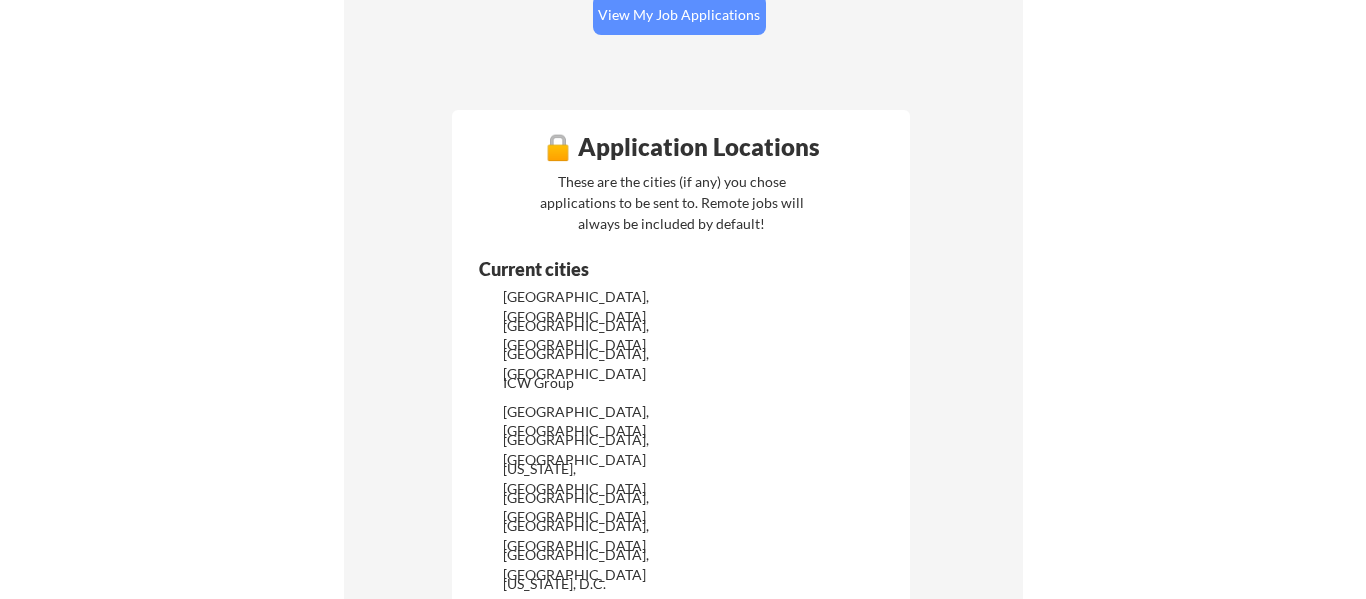 scroll, scrollTop: 435, scrollLeft: 0, axis: vertical 